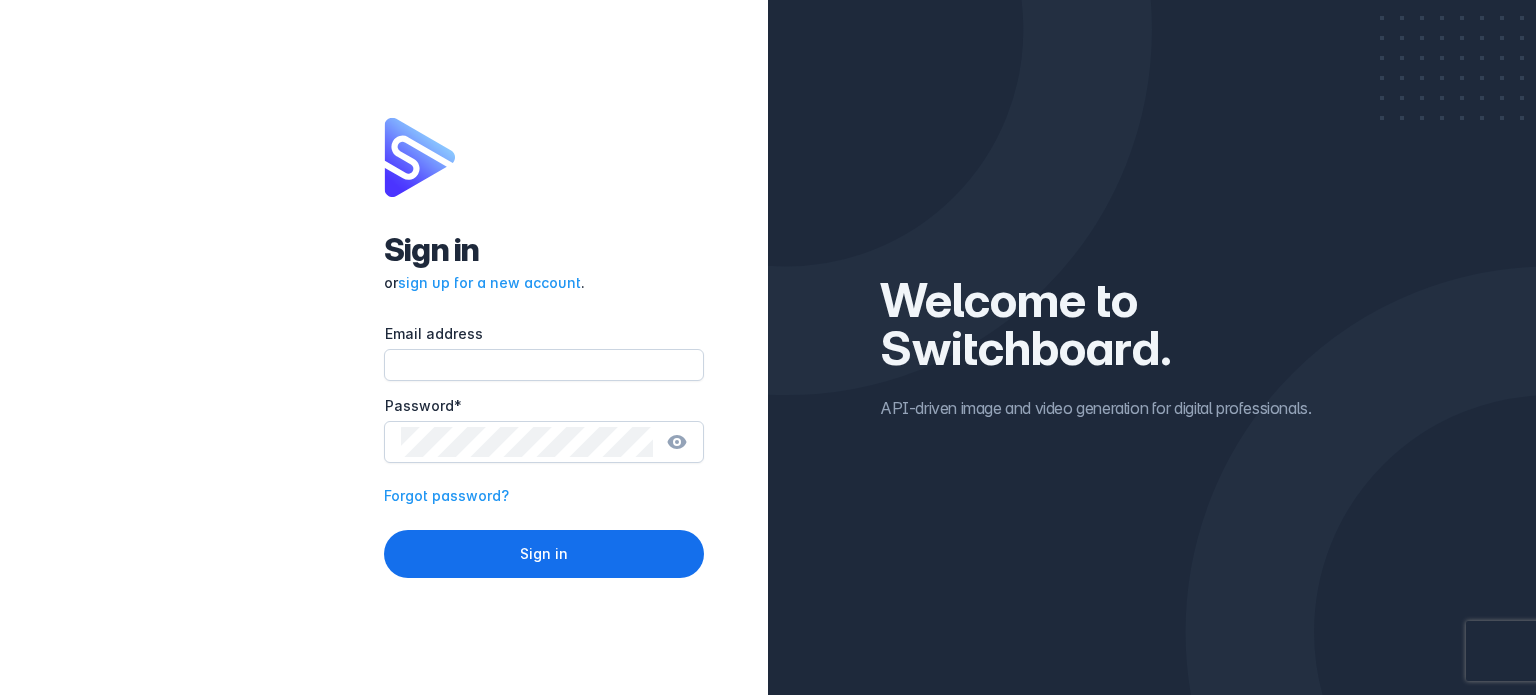 scroll, scrollTop: 0, scrollLeft: 0, axis: both 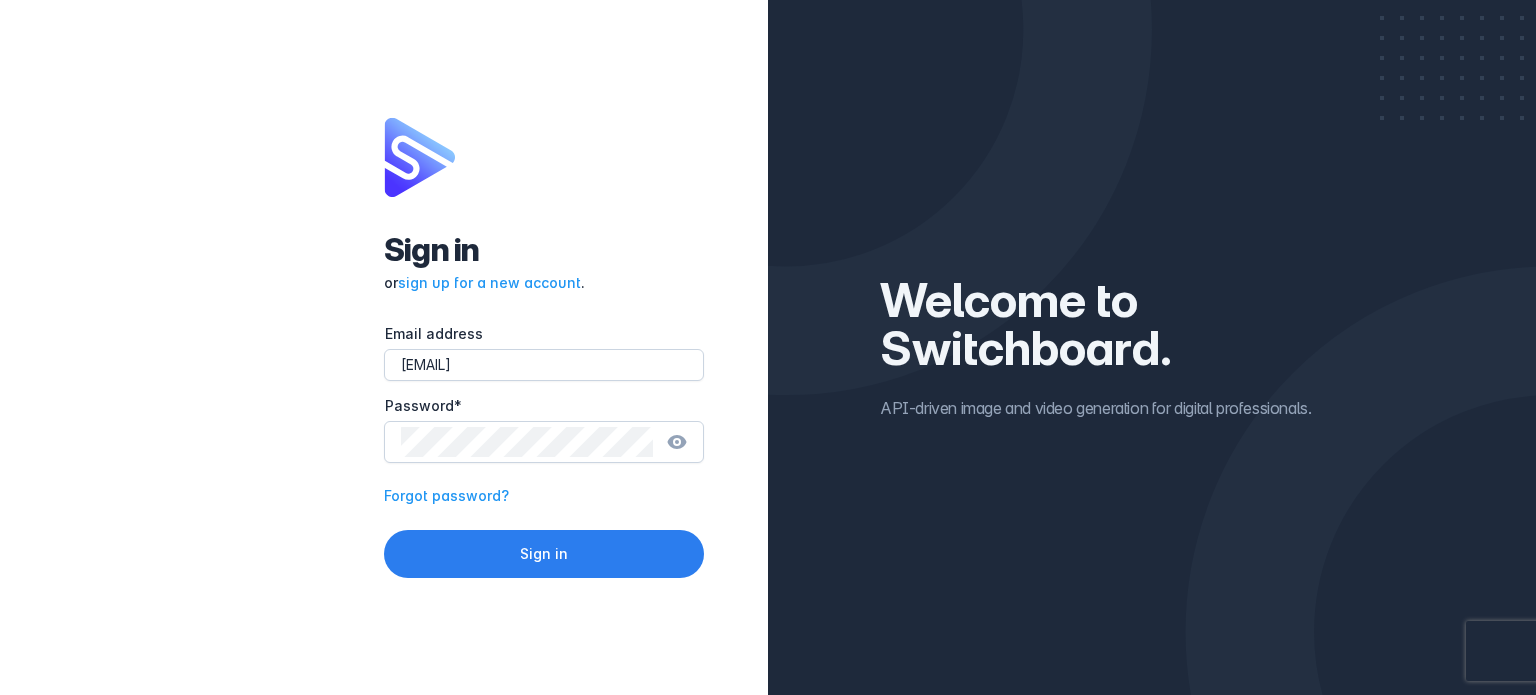 click on "Sign in" at bounding box center (544, 554) 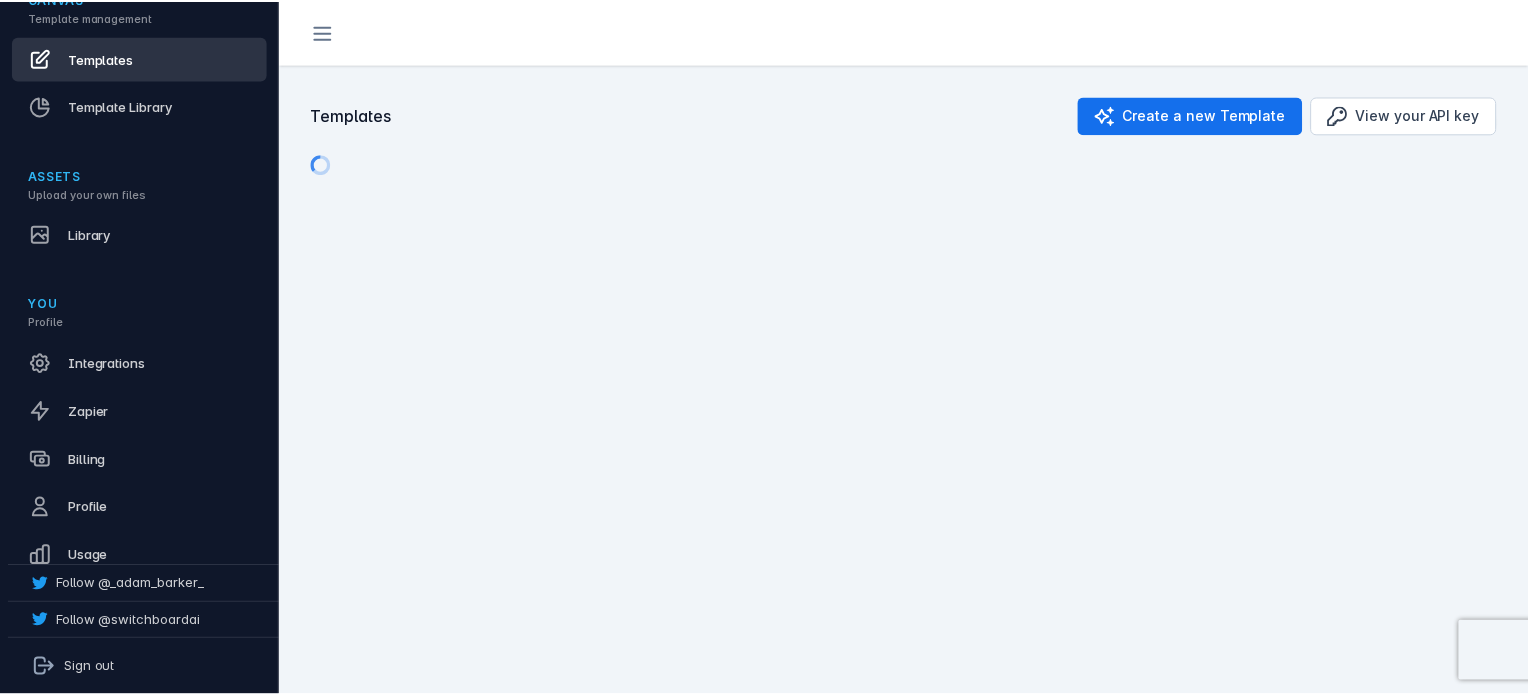 scroll, scrollTop: 343, scrollLeft: 0, axis: vertical 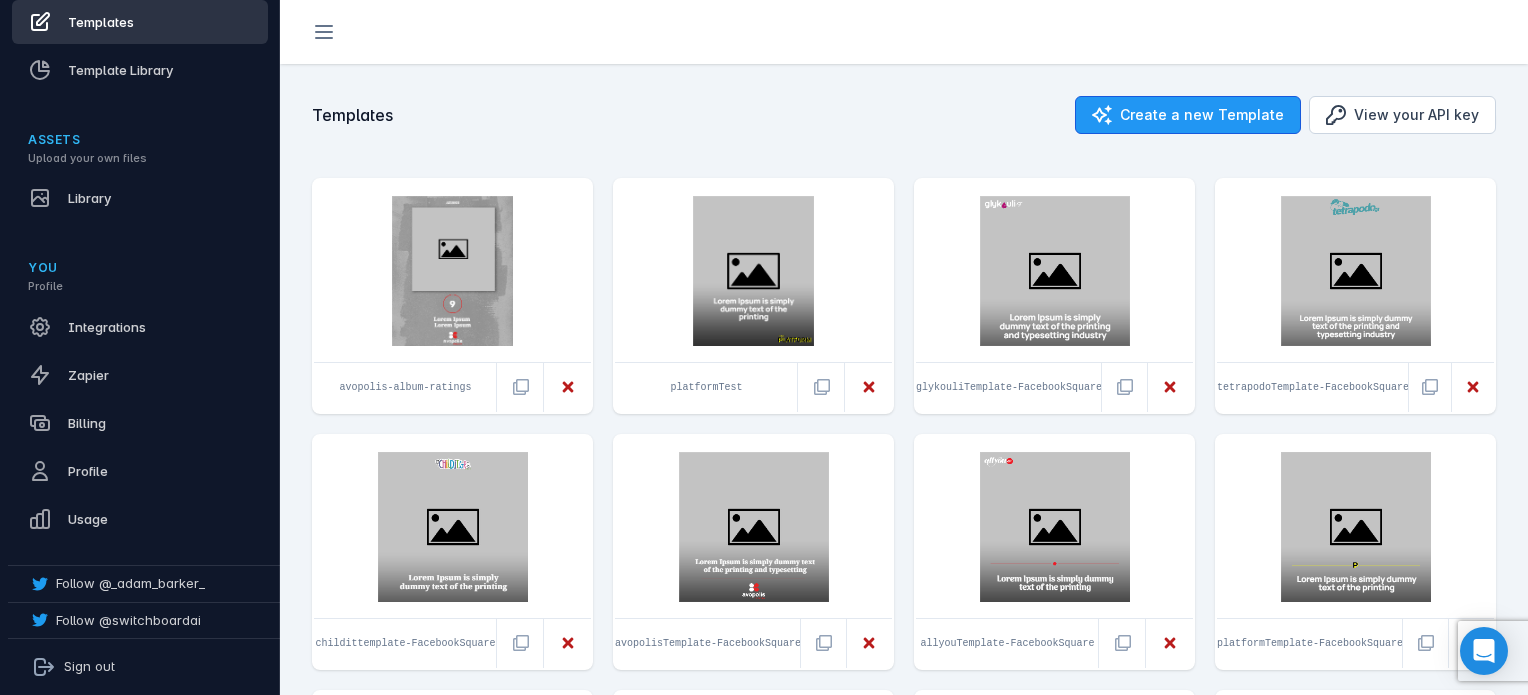 click on "Create a new Template" at bounding box center (1188, 115) 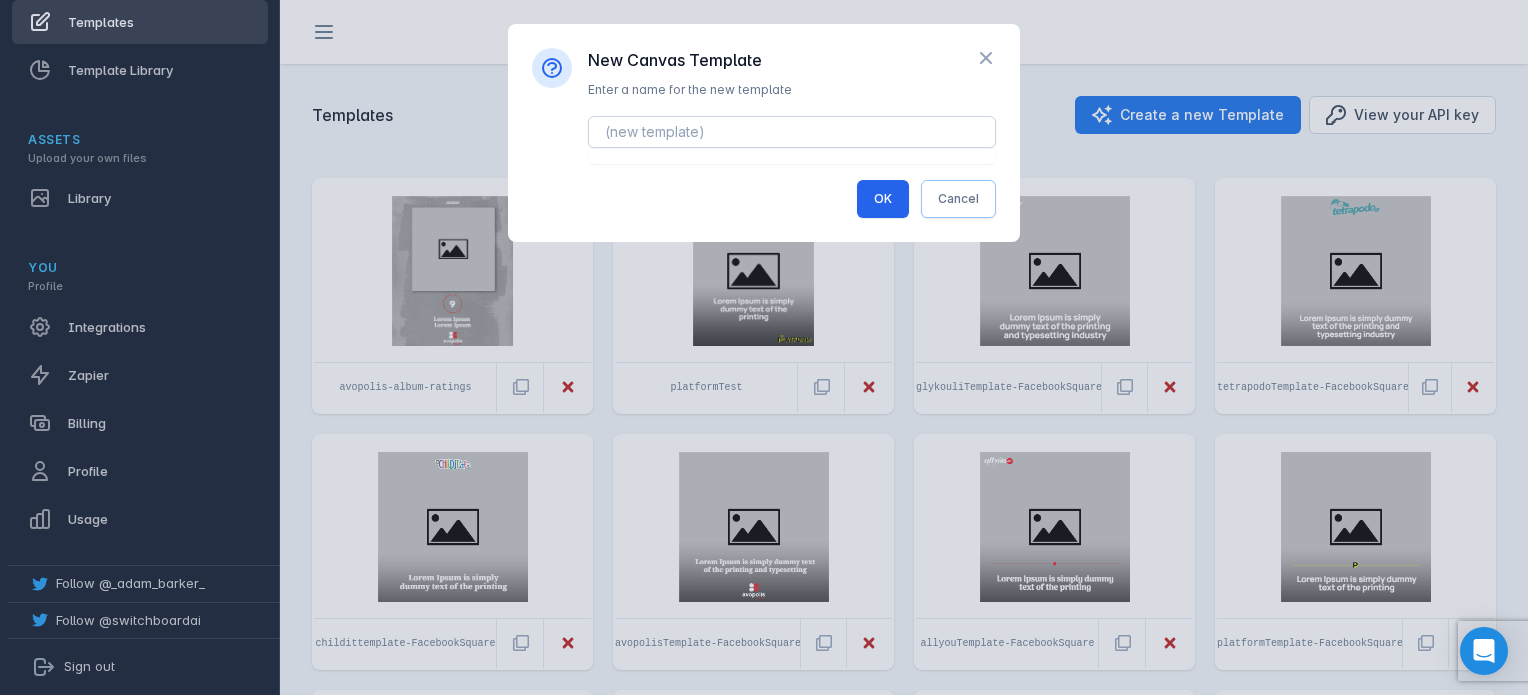 click on "Cancel" at bounding box center [958, 199] 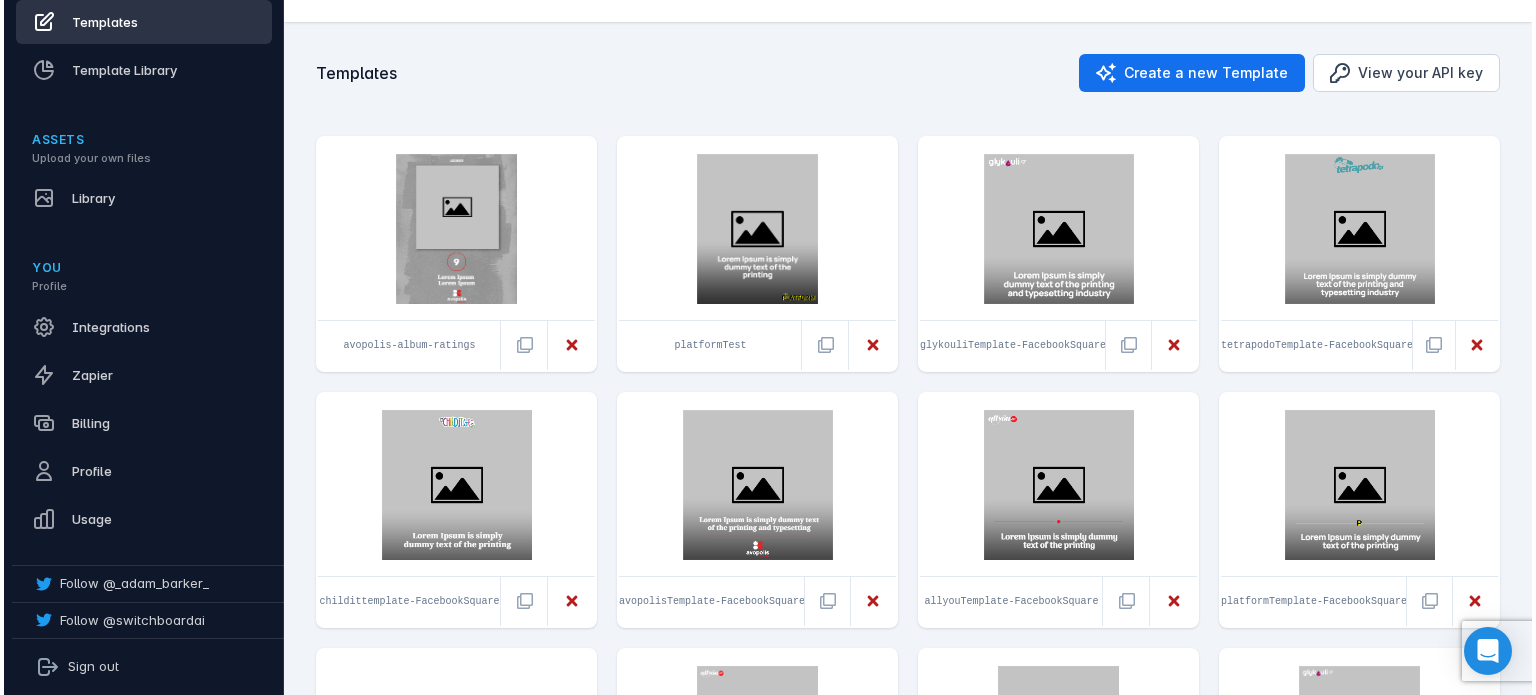 scroll, scrollTop: 0, scrollLeft: 0, axis: both 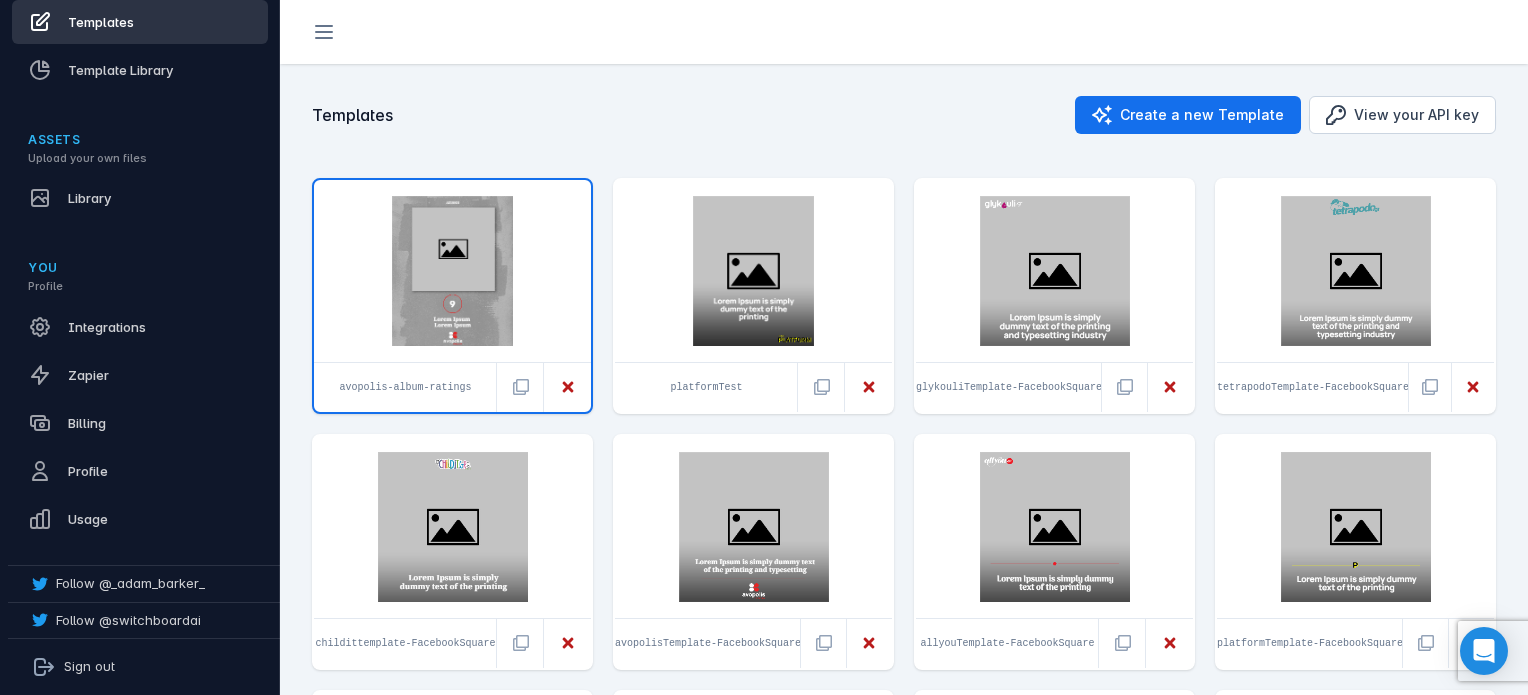 click at bounding box center [452, 271] 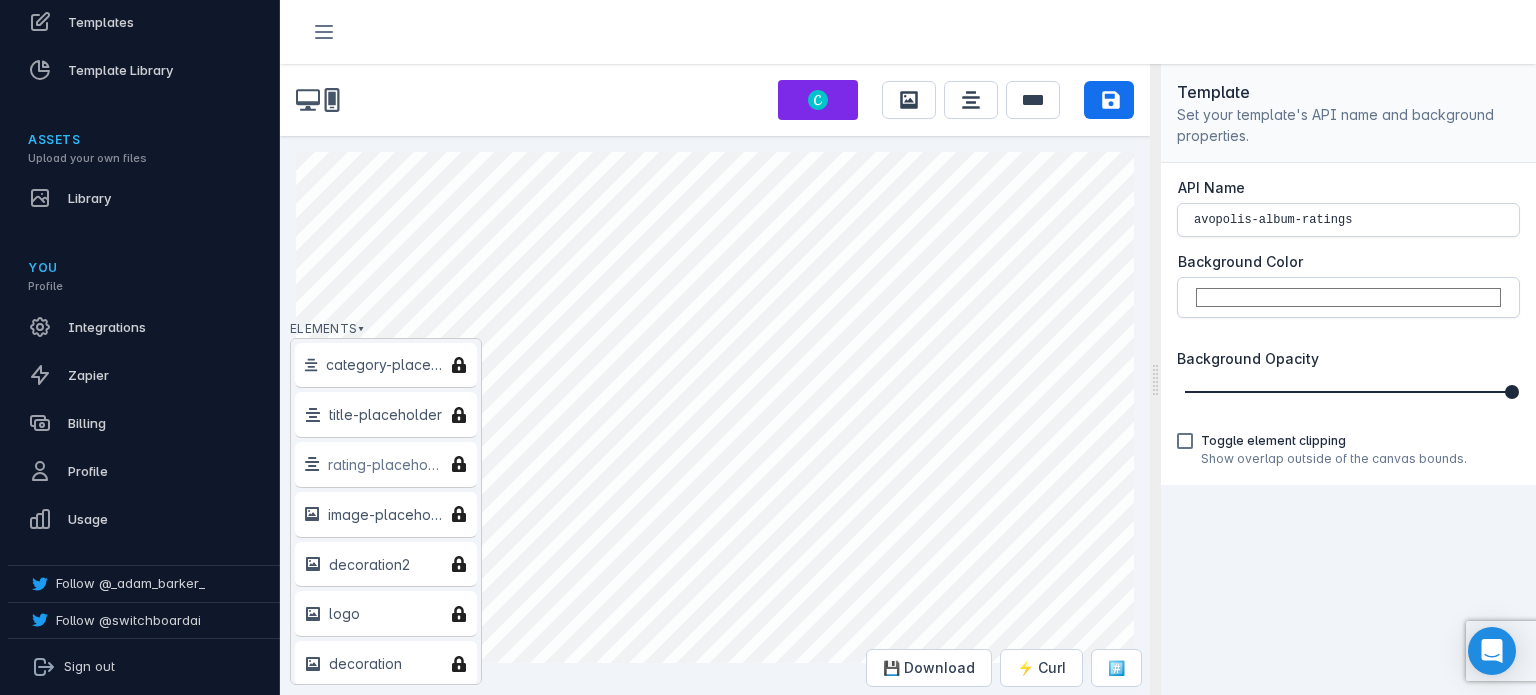 click on "rating-placeholder" at bounding box center [384, 364] 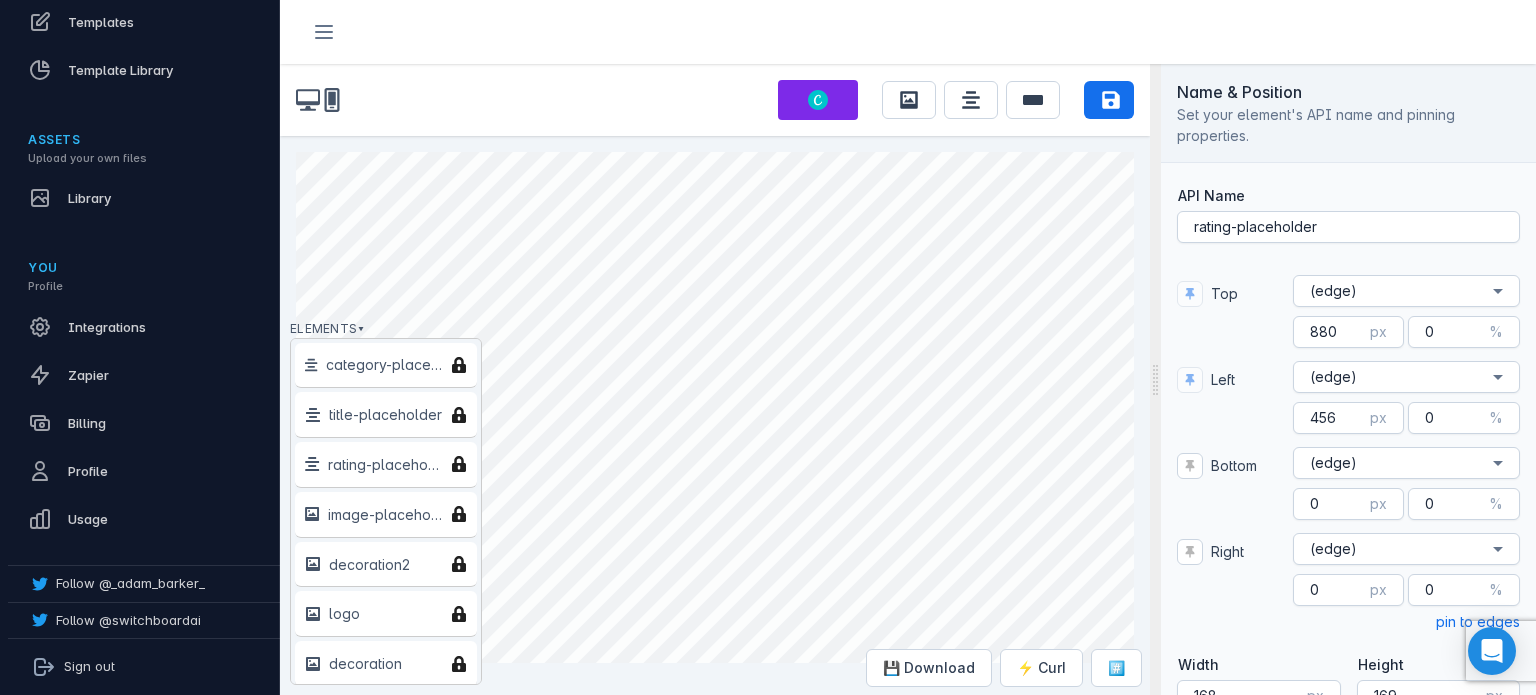 click on "category-placeholder" at bounding box center (385, 365) 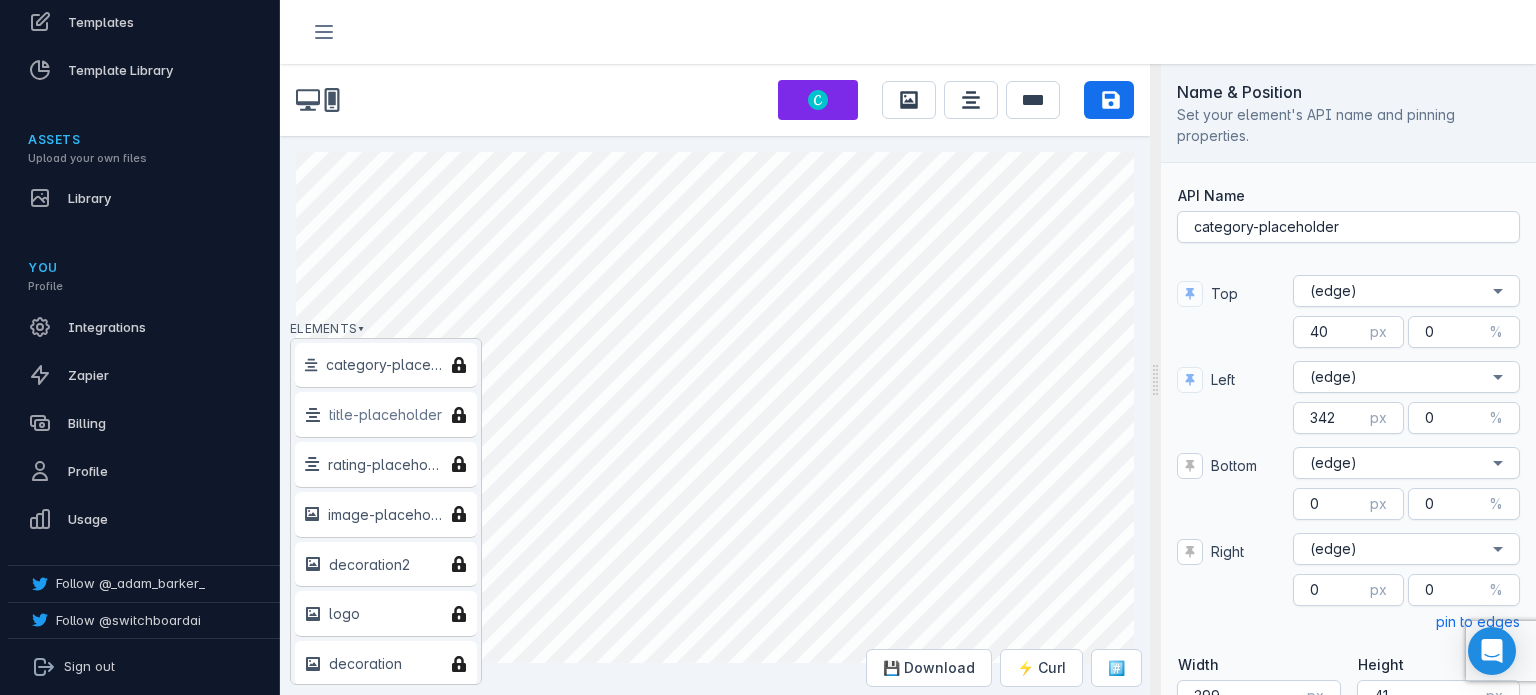 click on "title-placeholder" at bounding box center [384, 364] 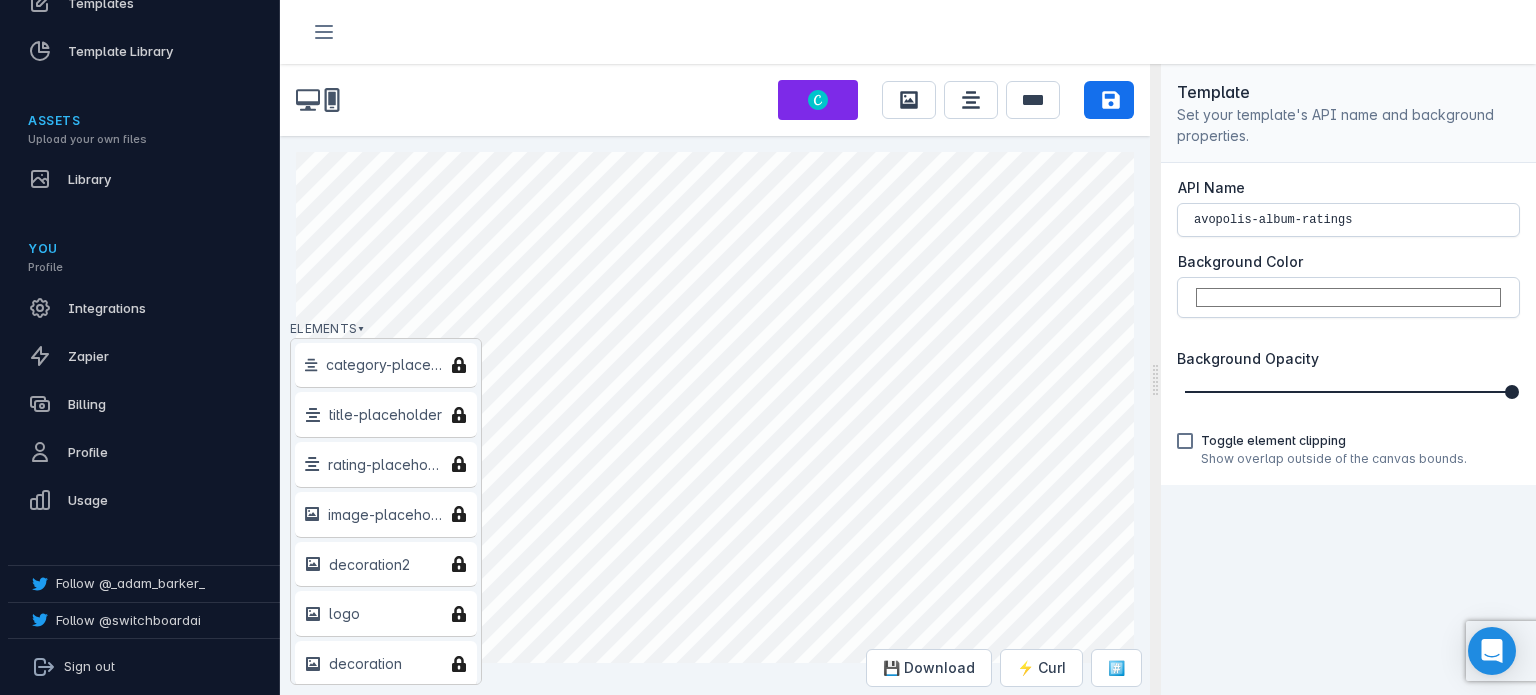 scroll, scrollTop: 363, scrollLeft: 0, axis: vertical 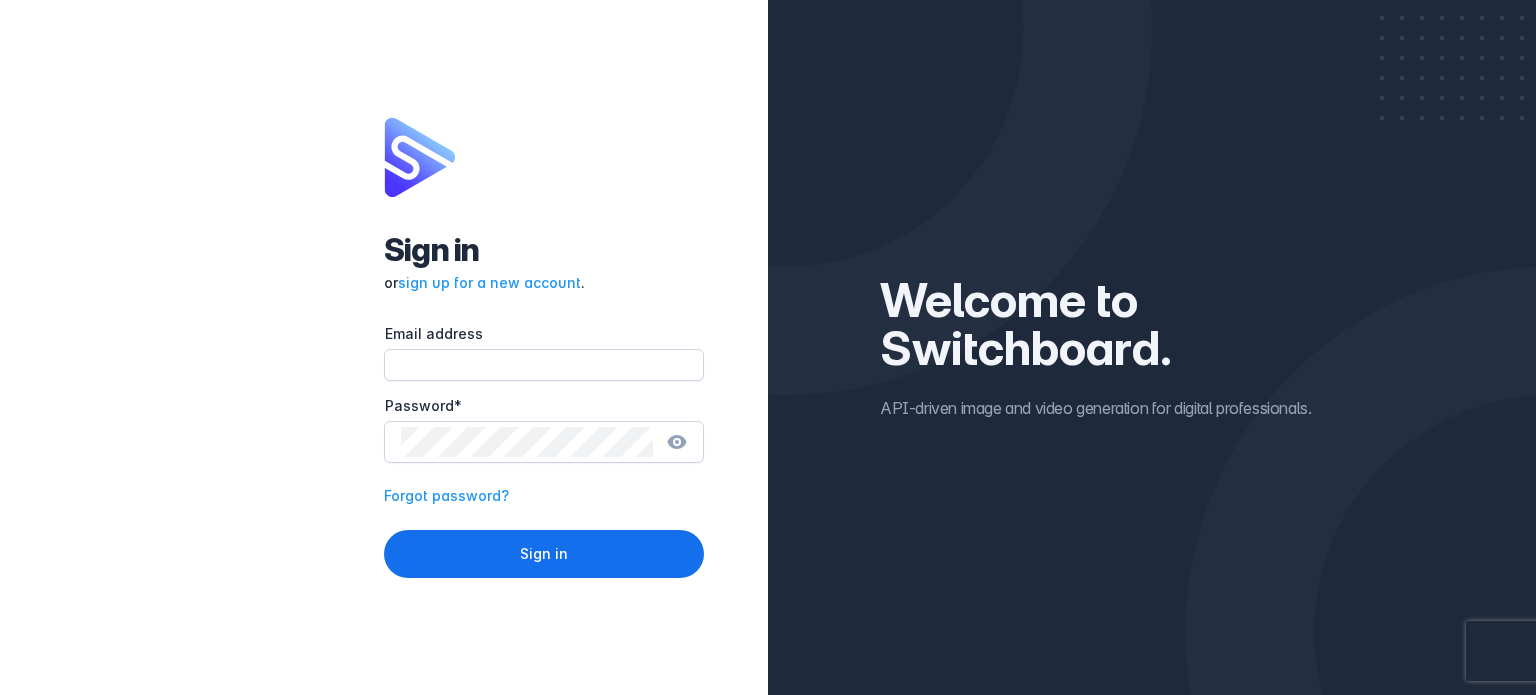 type on "[EMAIL]" 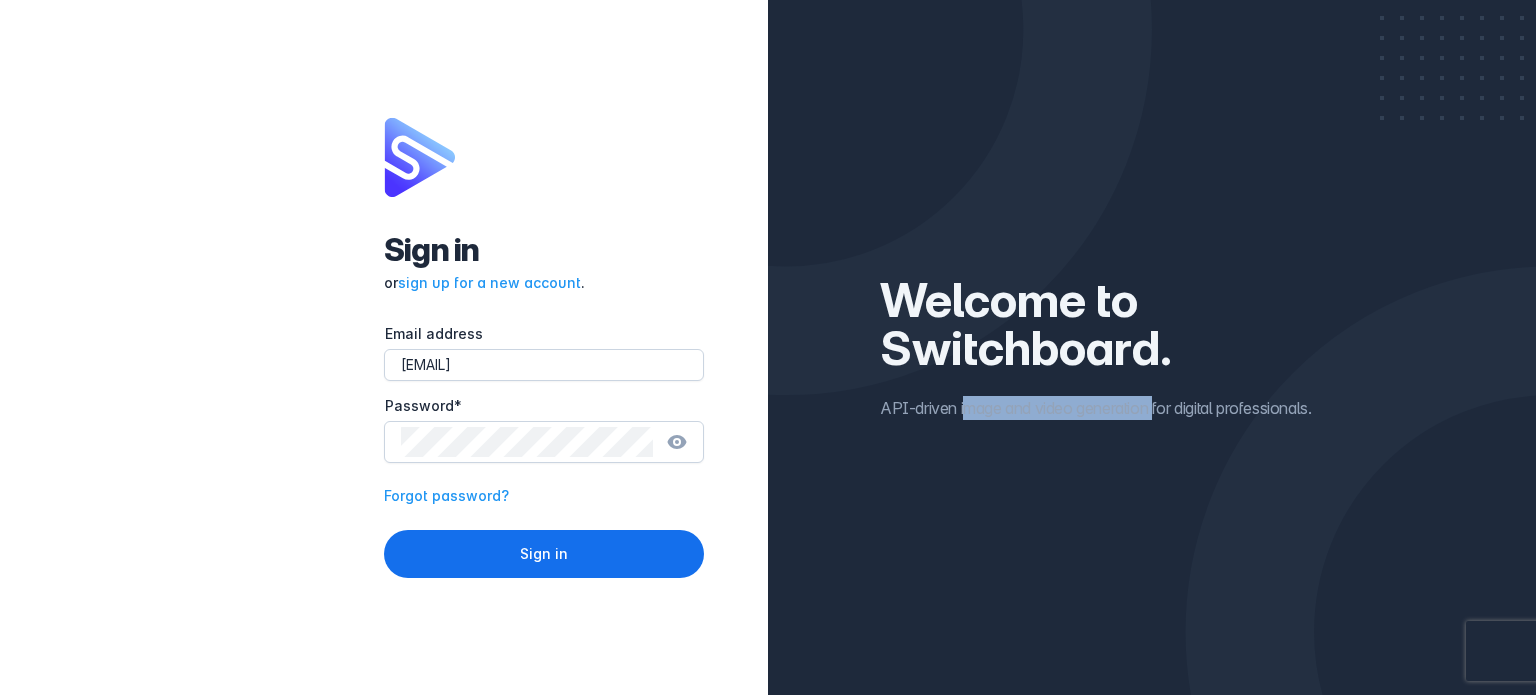 drag, startPoint x: 1162, startPoint y: 408, endPoint x: 963, endPoint y: 407, distance: 199.00252 